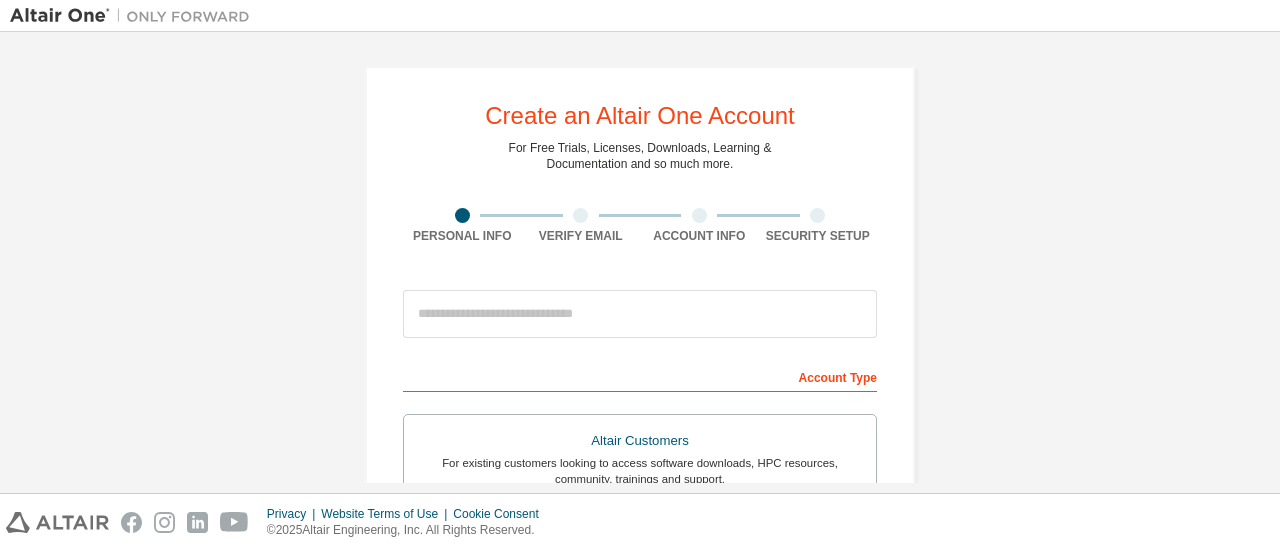 scroll, scrollTop: 0, scrollLeft: 0, axis: both 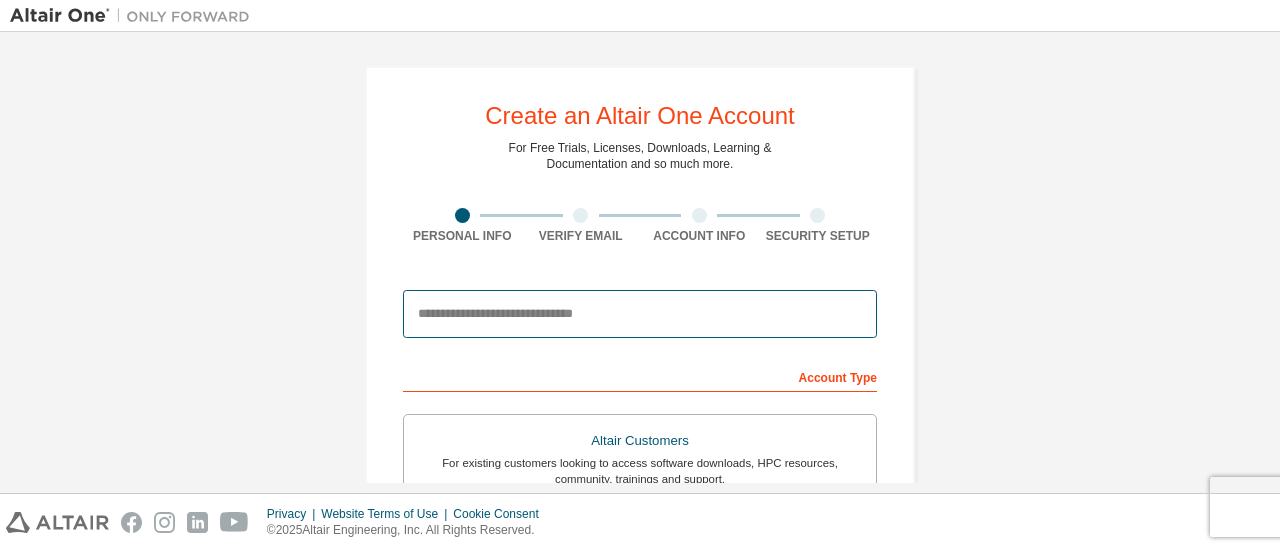 click at bounding box center [640, 314] 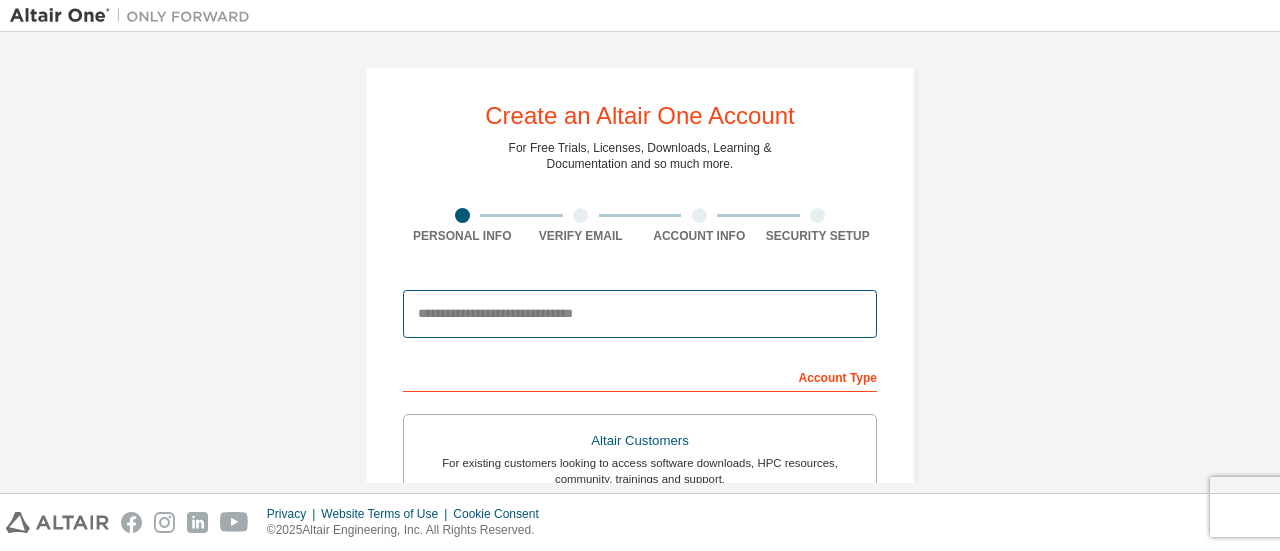 type on "**********" 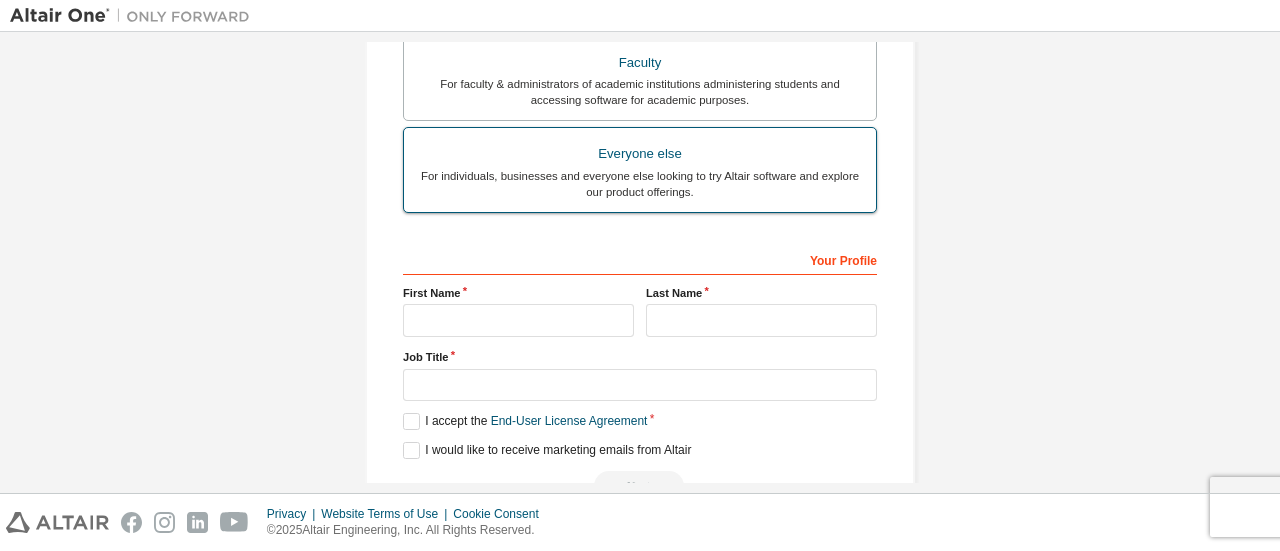 scroll, scrollTop: 612, scrollLeft: 0, axis: vertical 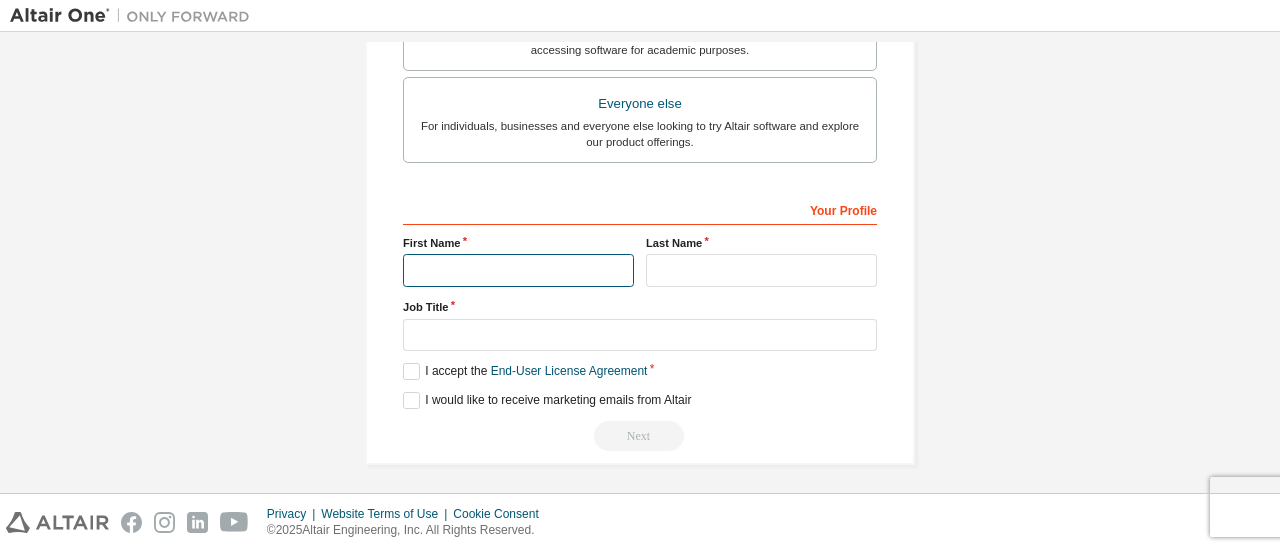 click at bounding box center [518, 270] 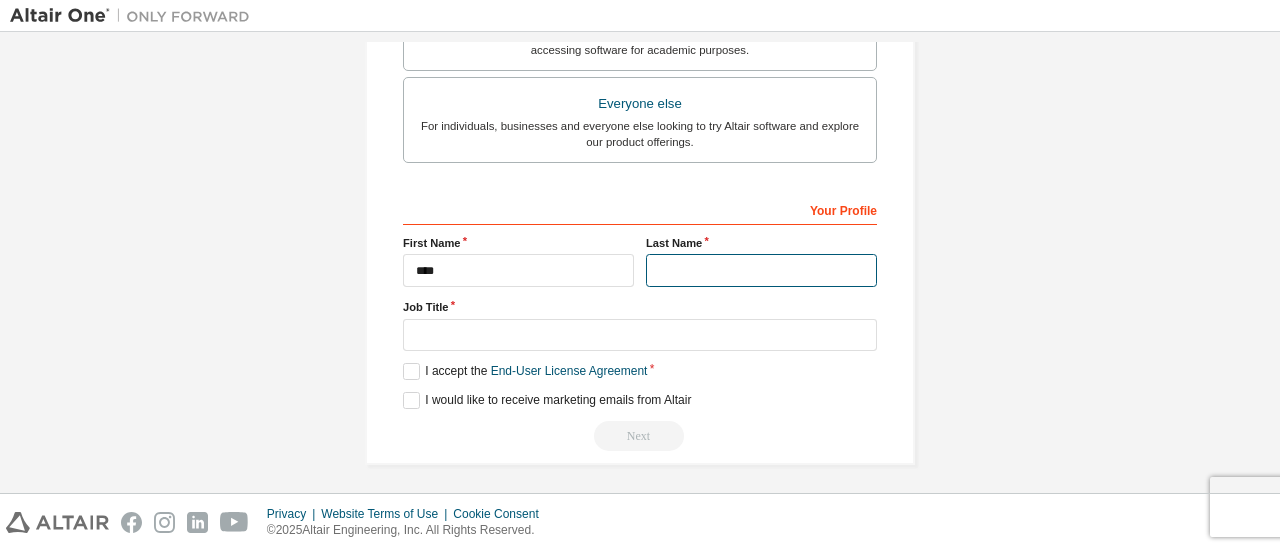 click at bounding box center [761, 270] 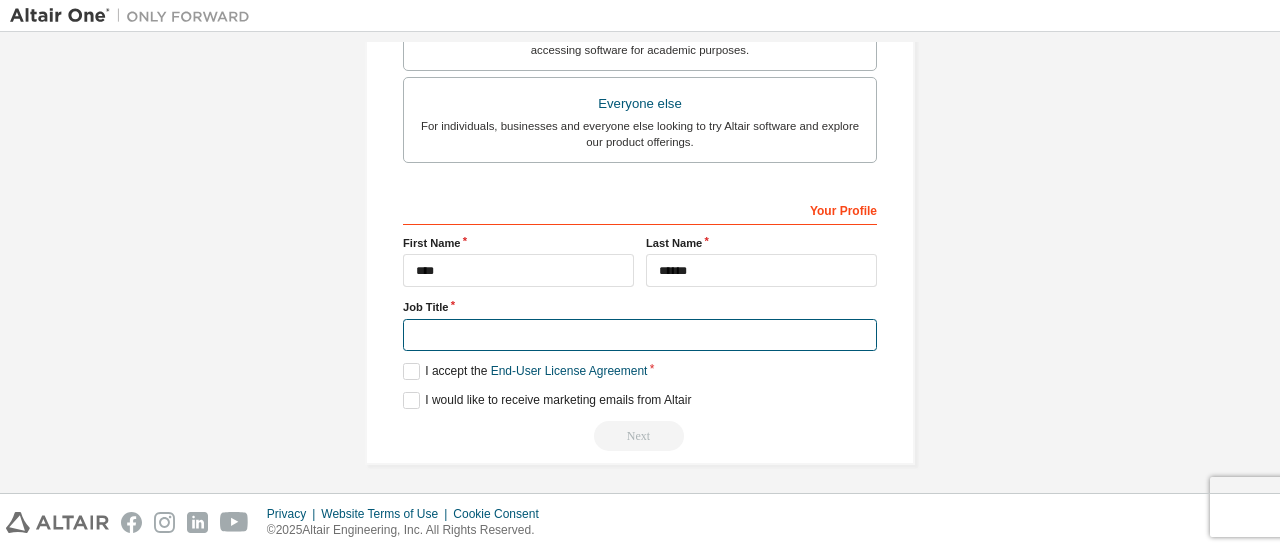 click at bounding box center (640, 335) 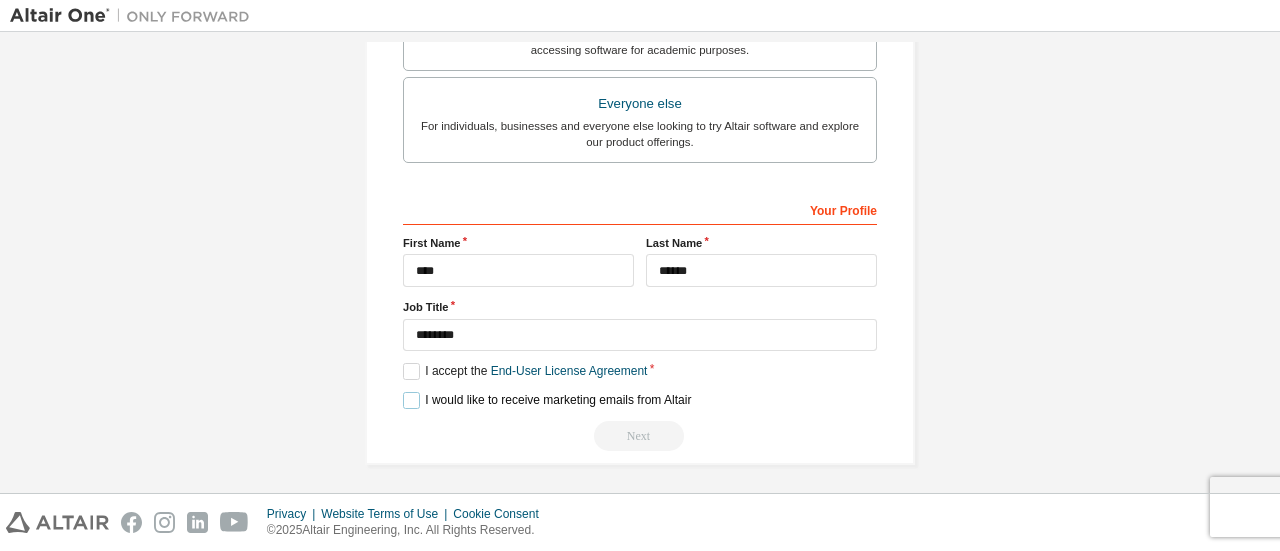 click on "I would like to receive marketing emails from Altair" at bounding box center (547, 400) 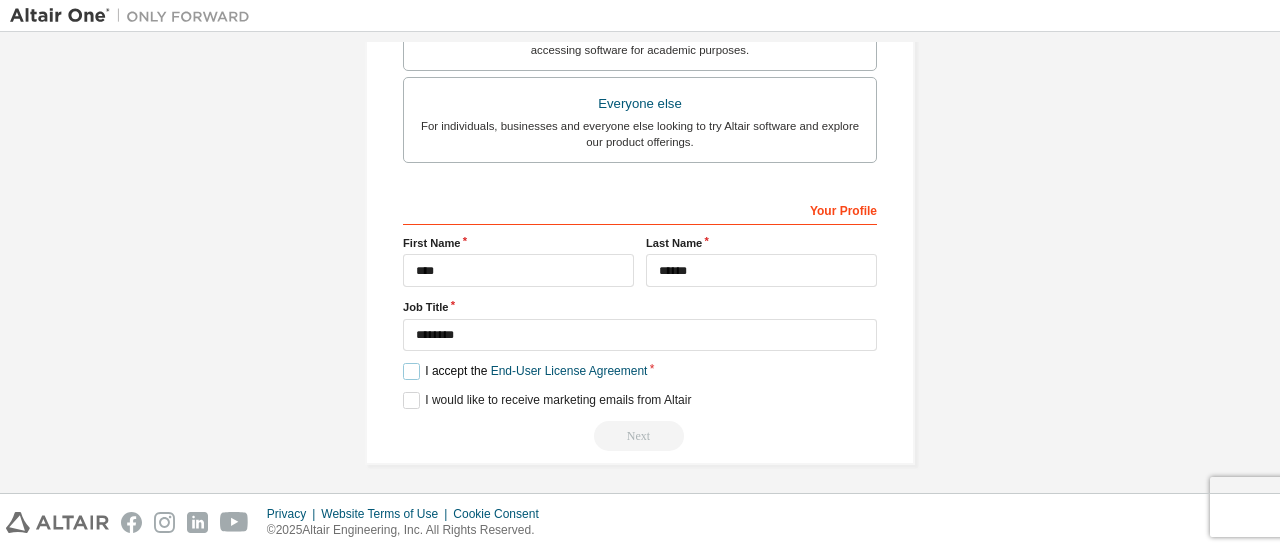 click on "I accept the    End-User License Agreement" at bounding box center [525, 371] 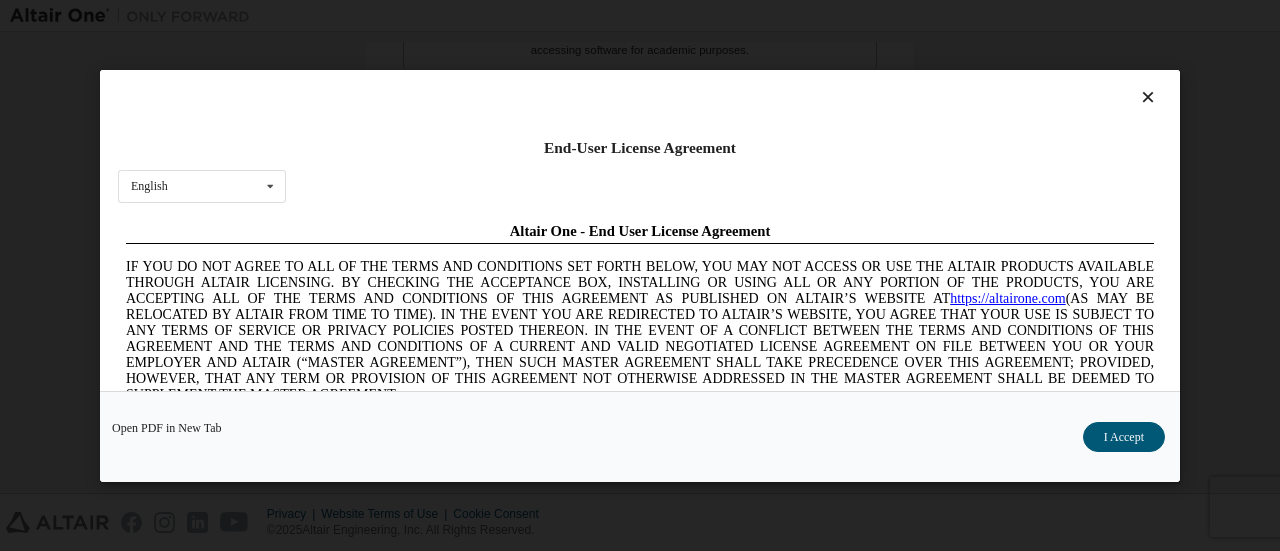 scroll, scrollTop: 0, scrollLeft: 0, axis: both 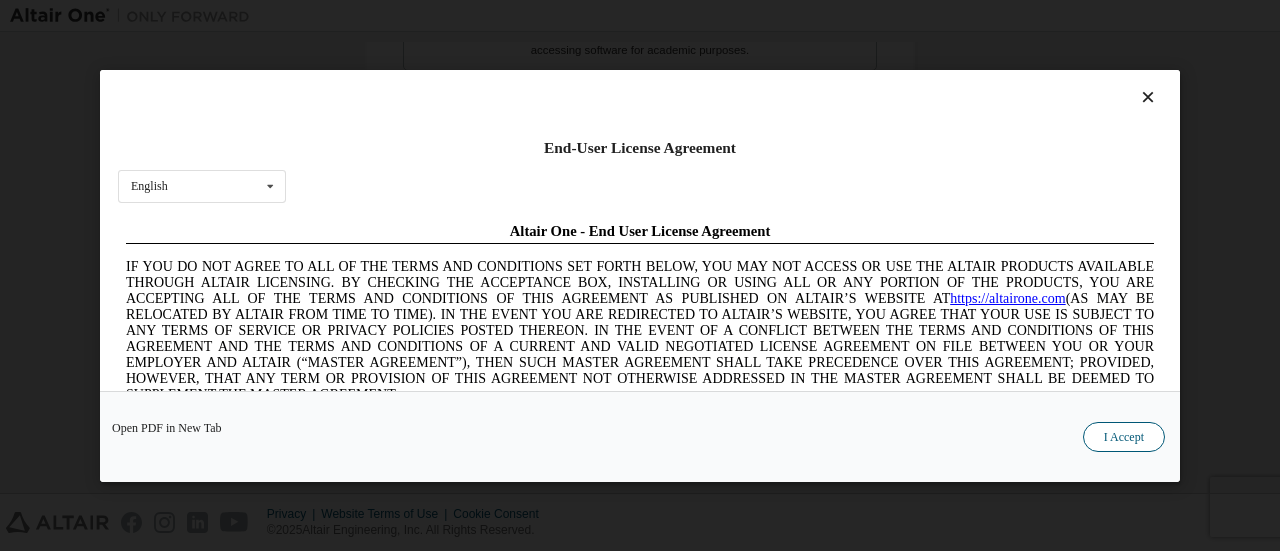 click on "I Accept" at bounding box center (1124, 436) 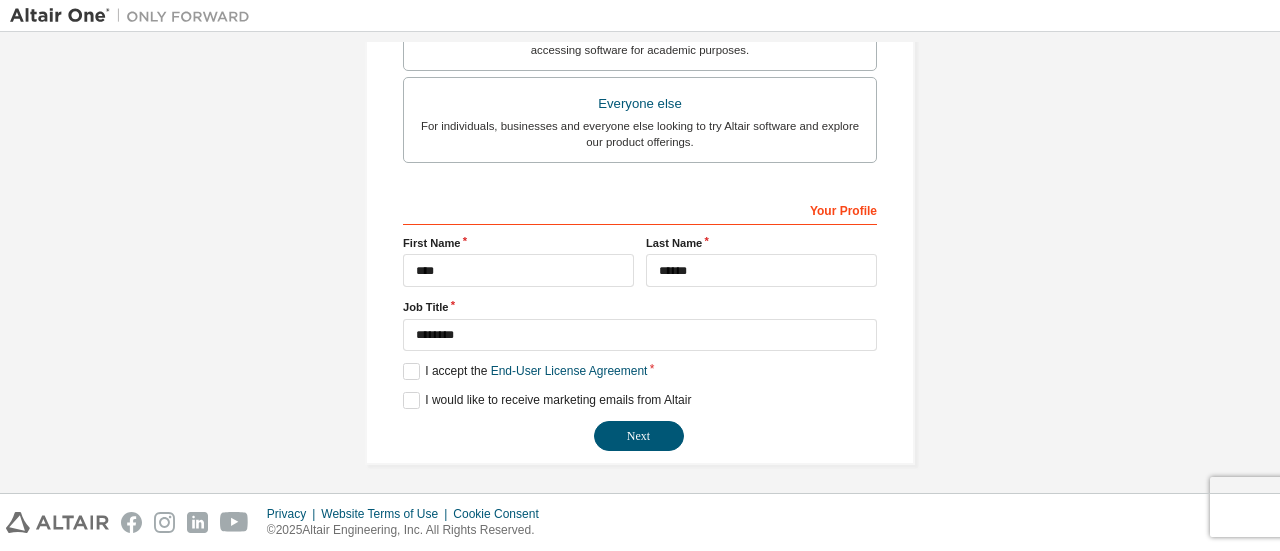 click on "Your Profile" at bounding box center (640, 209) 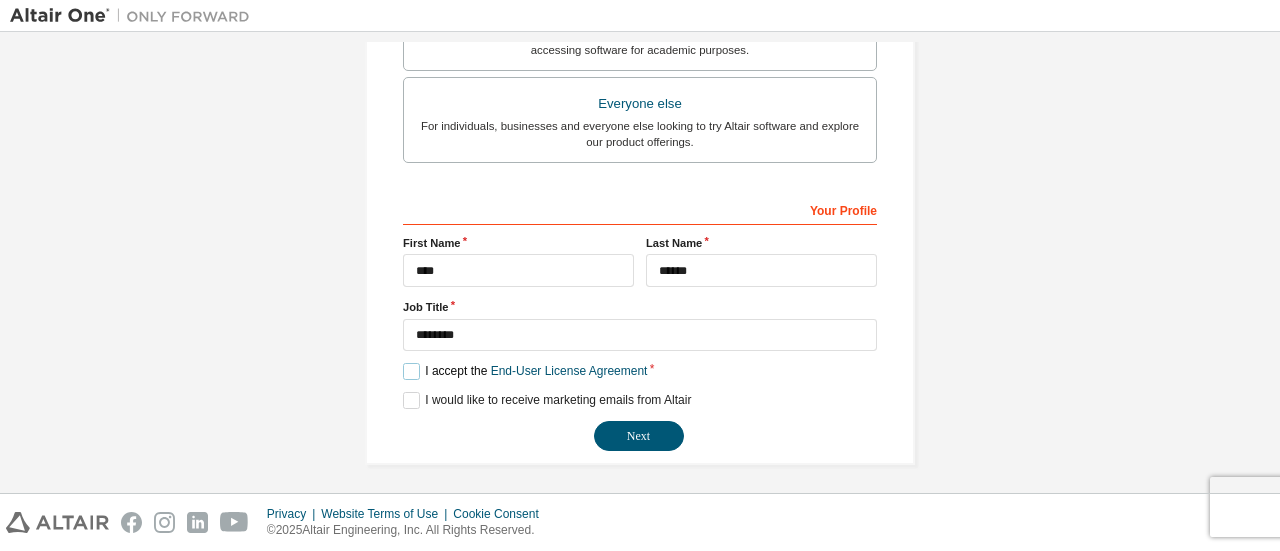click on "I accept the    End-User License Agreement" at bounding box center [525, 371] 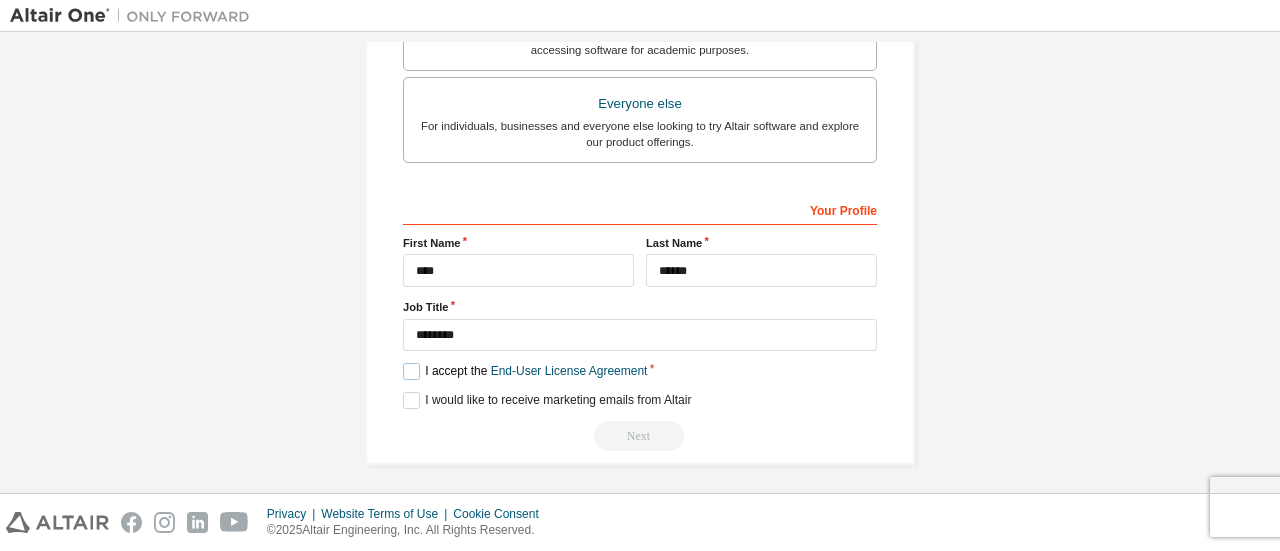 click on "I accept the    End-User License Agreement" at bounding box center [525, 371] 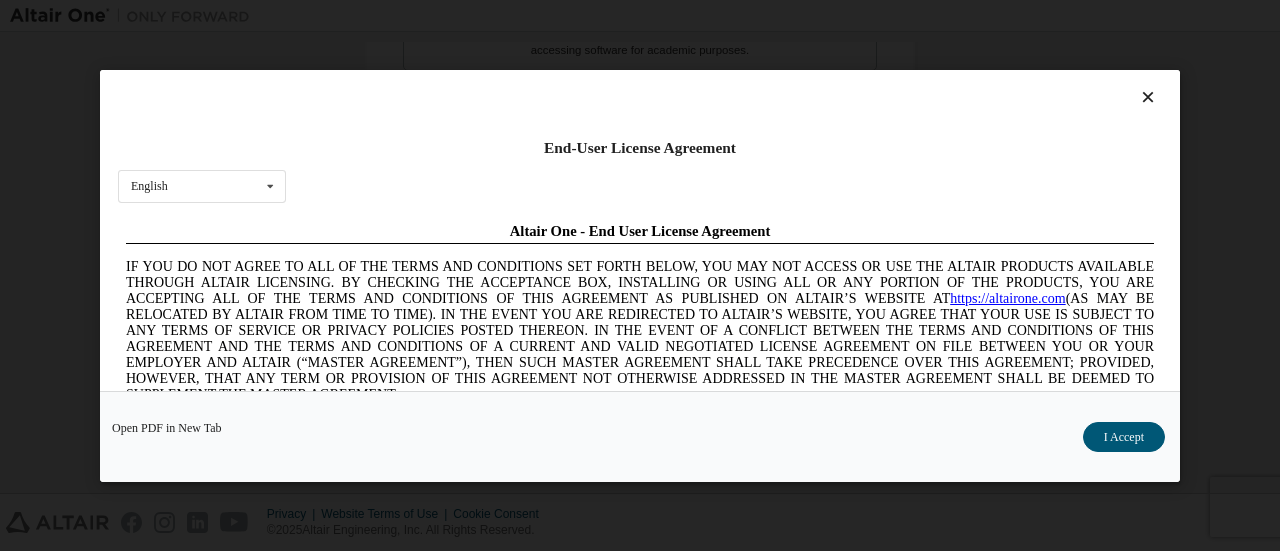 scroll, scrollTop: 0, scrollLeft: 0, axis: both 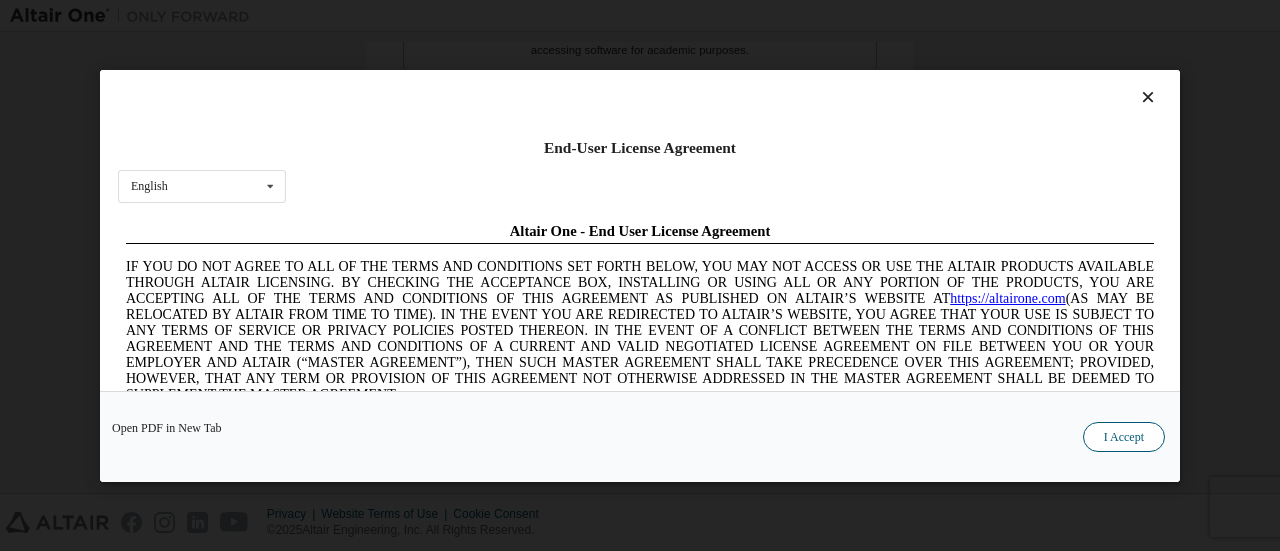 click on "I Accept" at bounding box center [1124, 436] 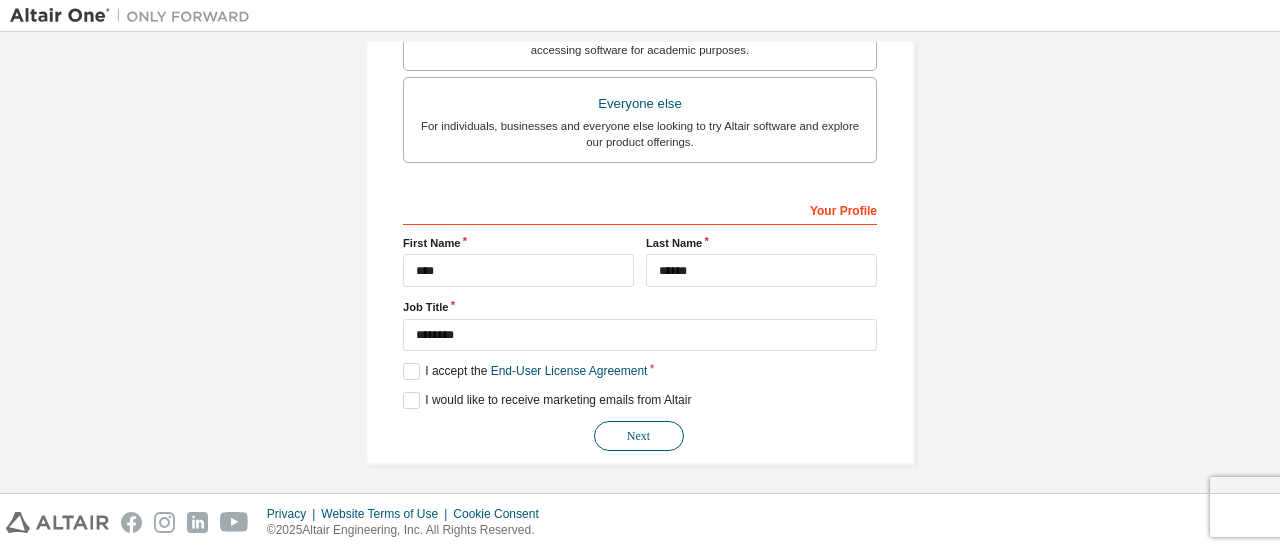 click on "Next" at bounding box center (639, 436) 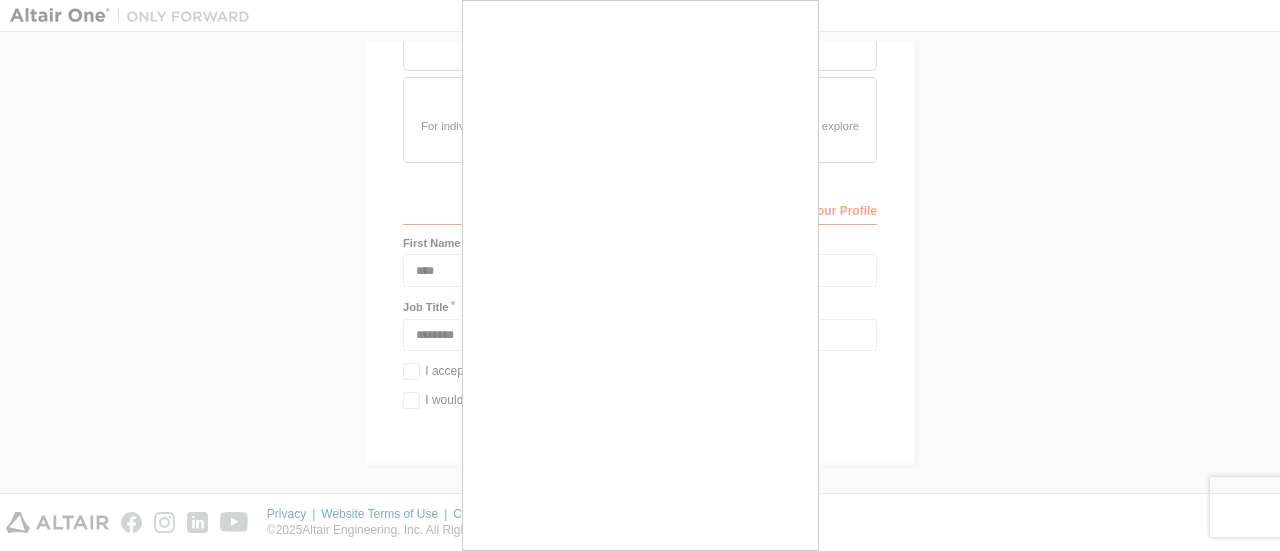 scroll, scrollTop: 17, scrollLeft: 0, axis: vertical 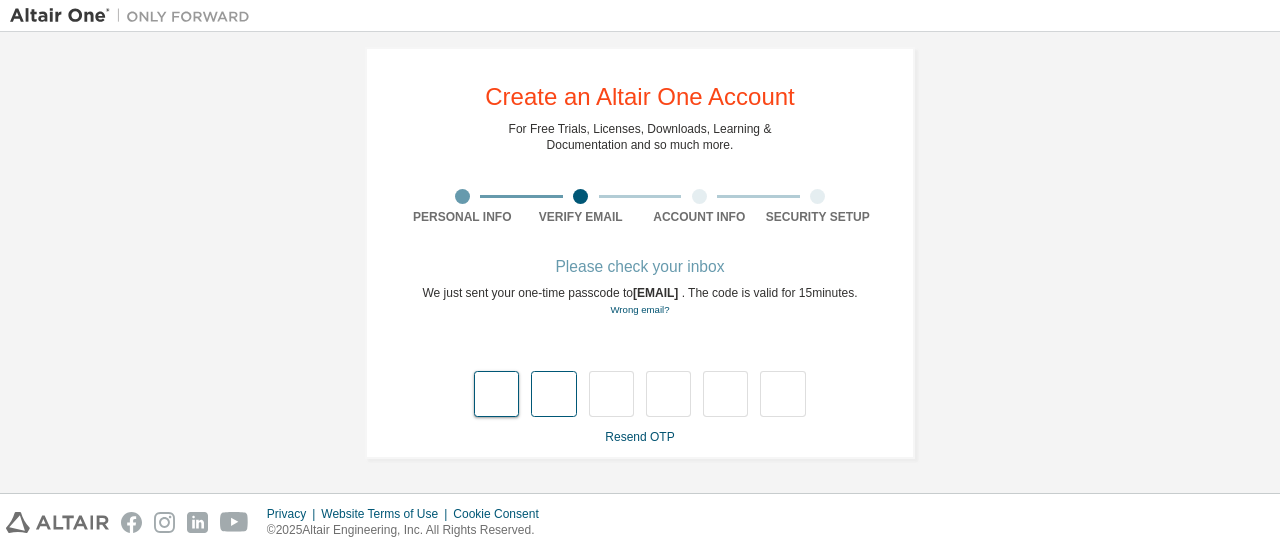 type on "*" 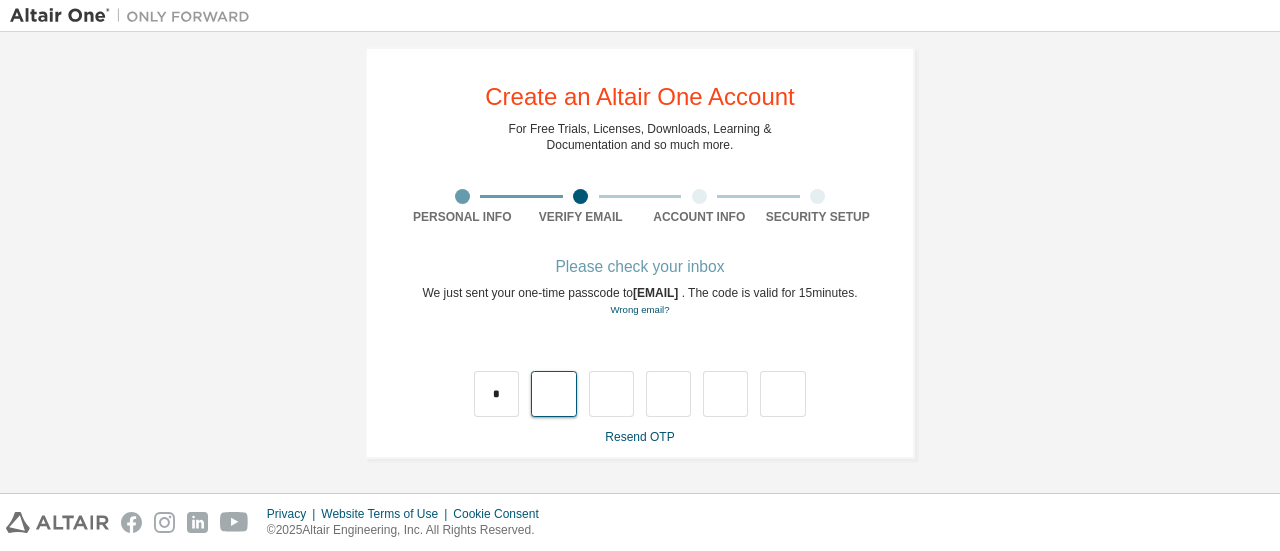 type on "*" 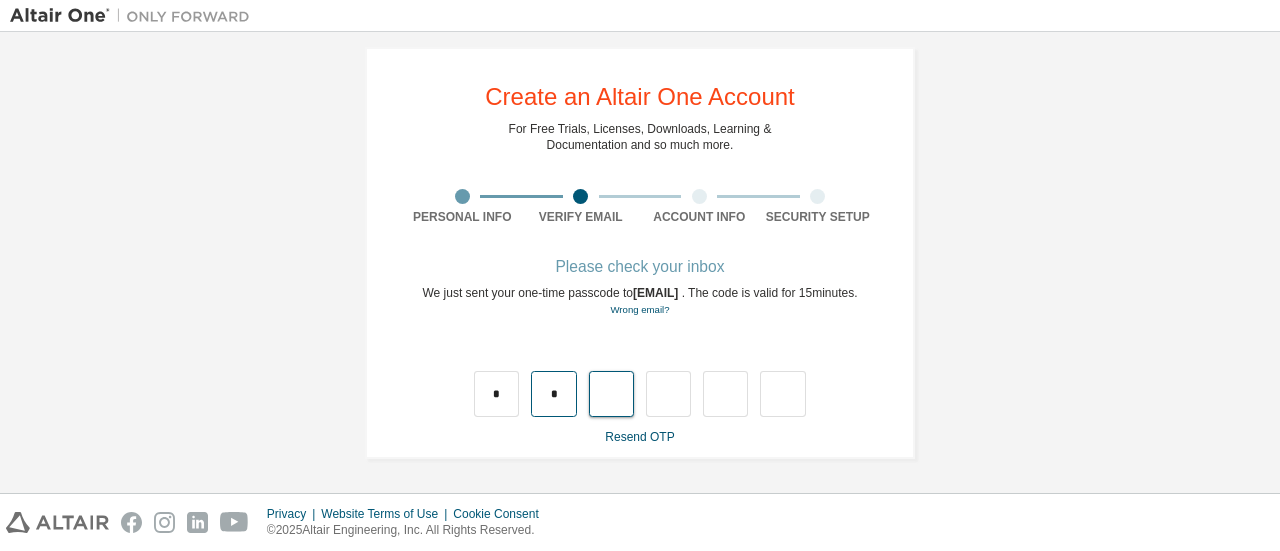 type on "*" 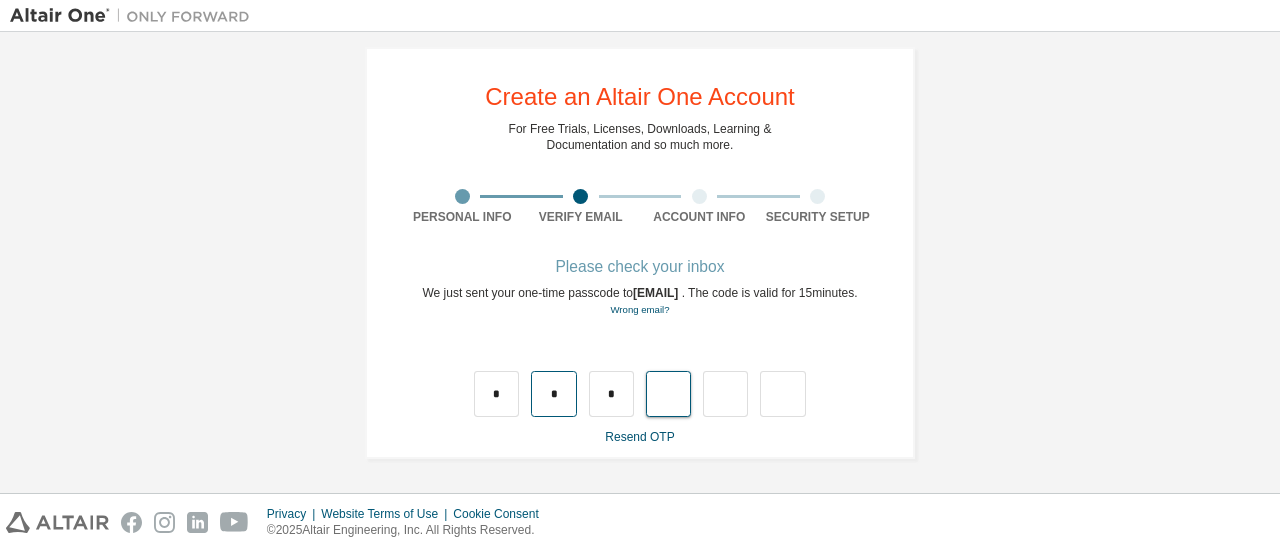 type on "*" 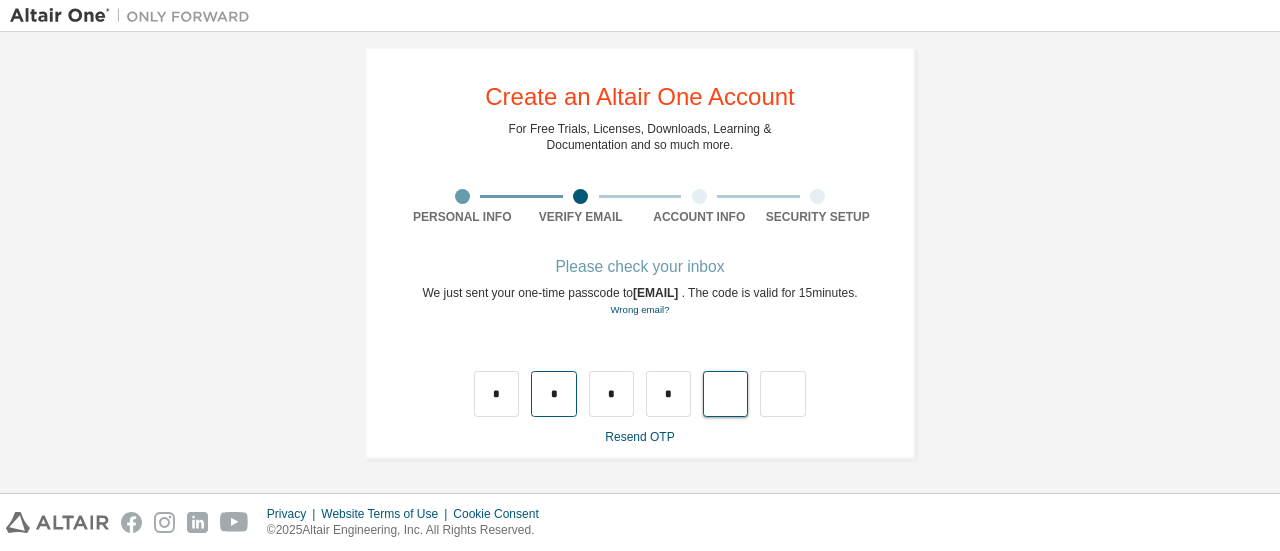 type on "*" 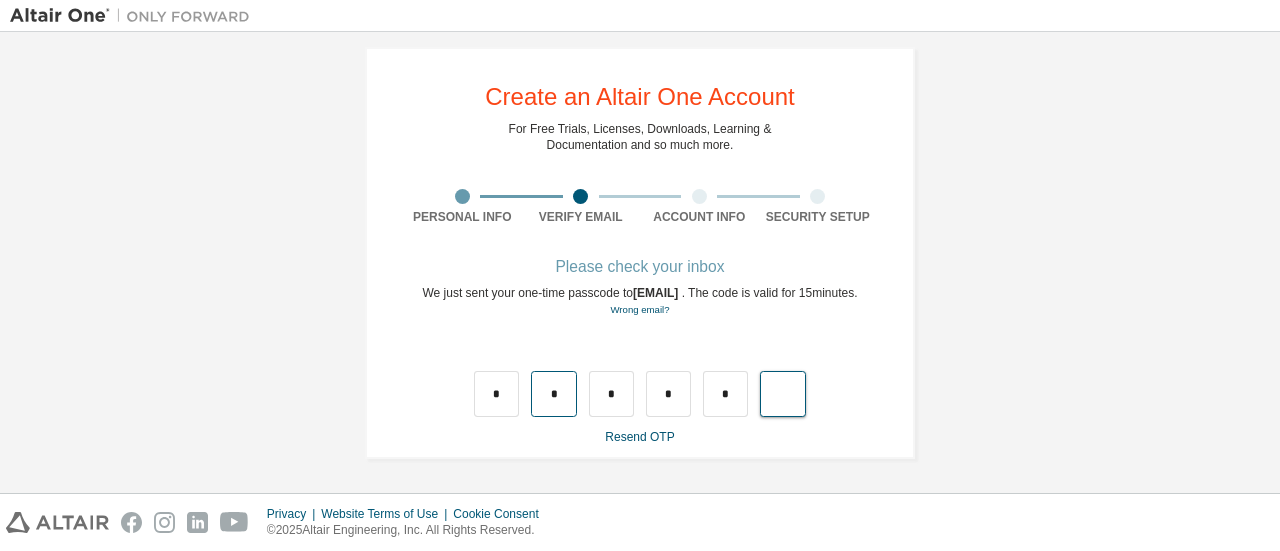 type on "*" 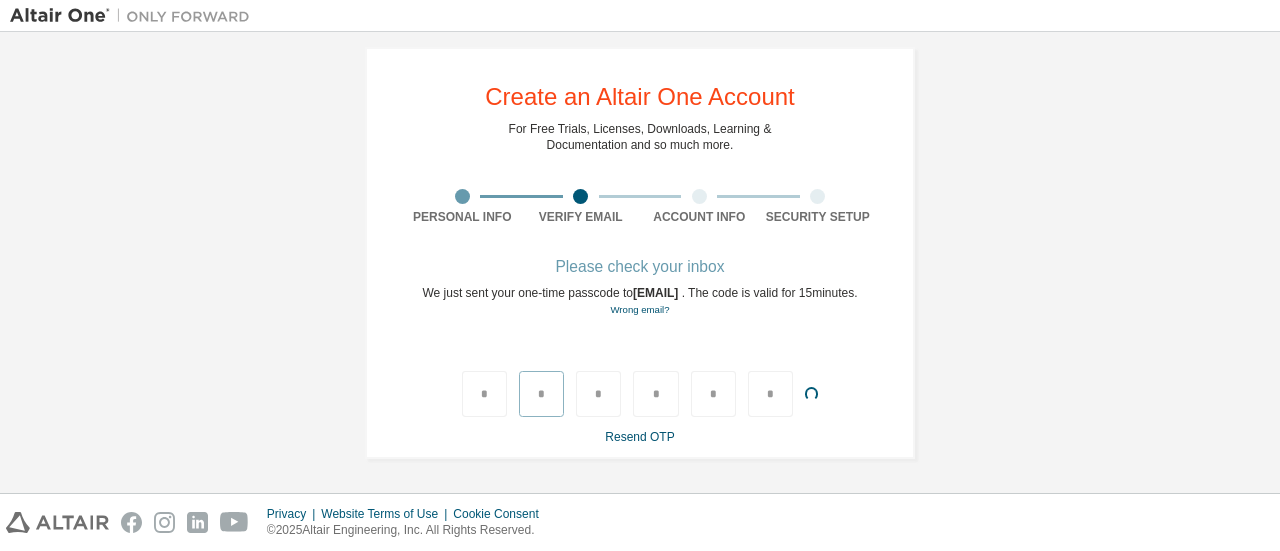 type 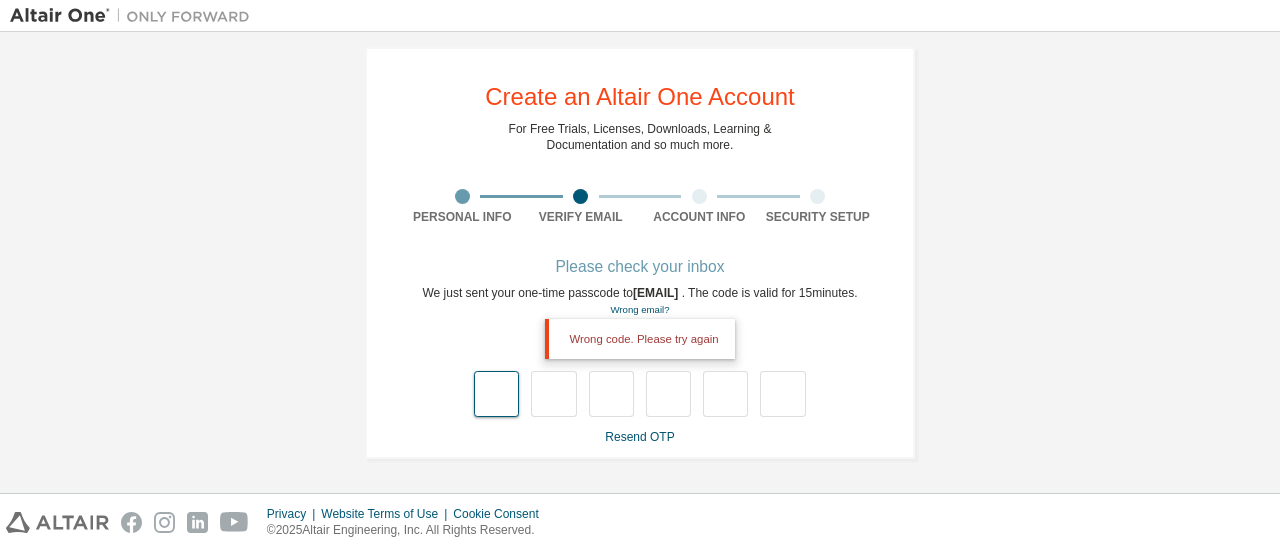 click at bounding box center (496, 394) 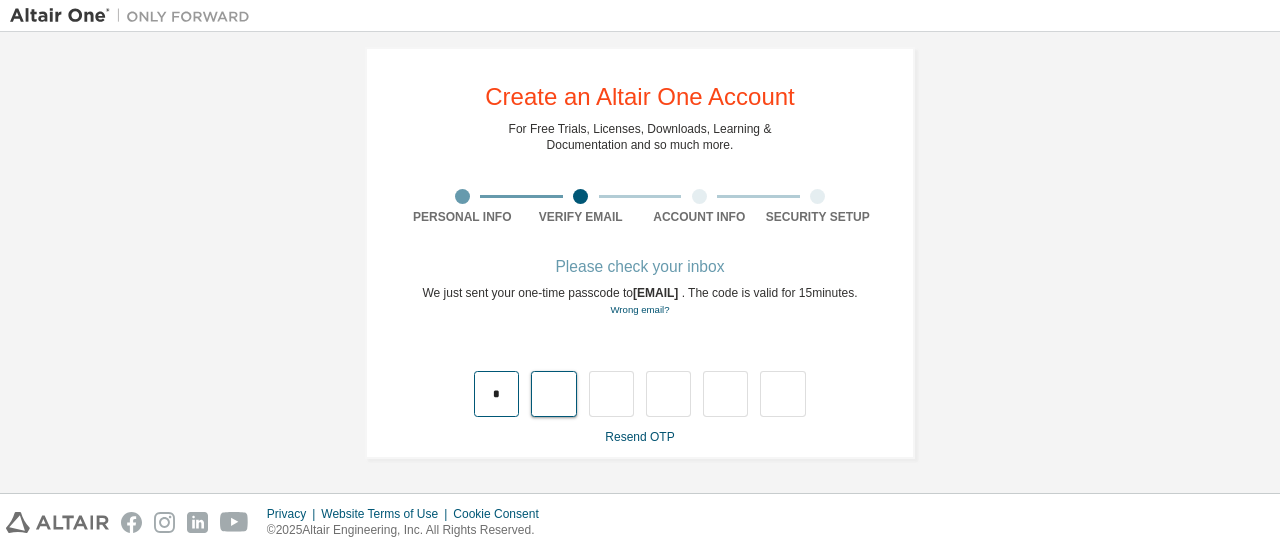 type on "*" 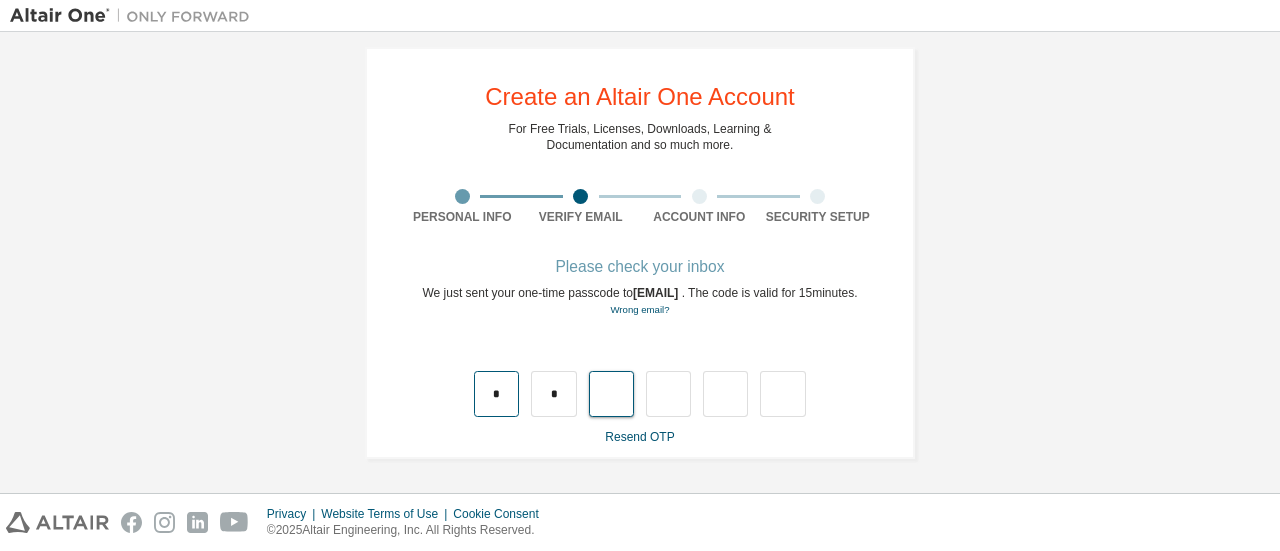 type on "*" 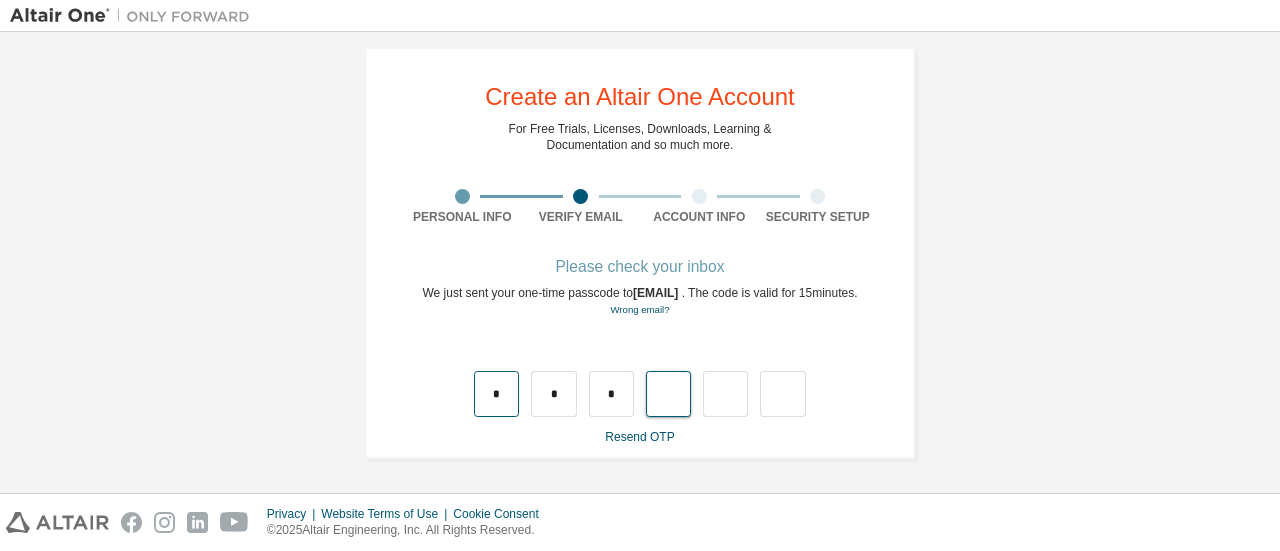 type on "*" 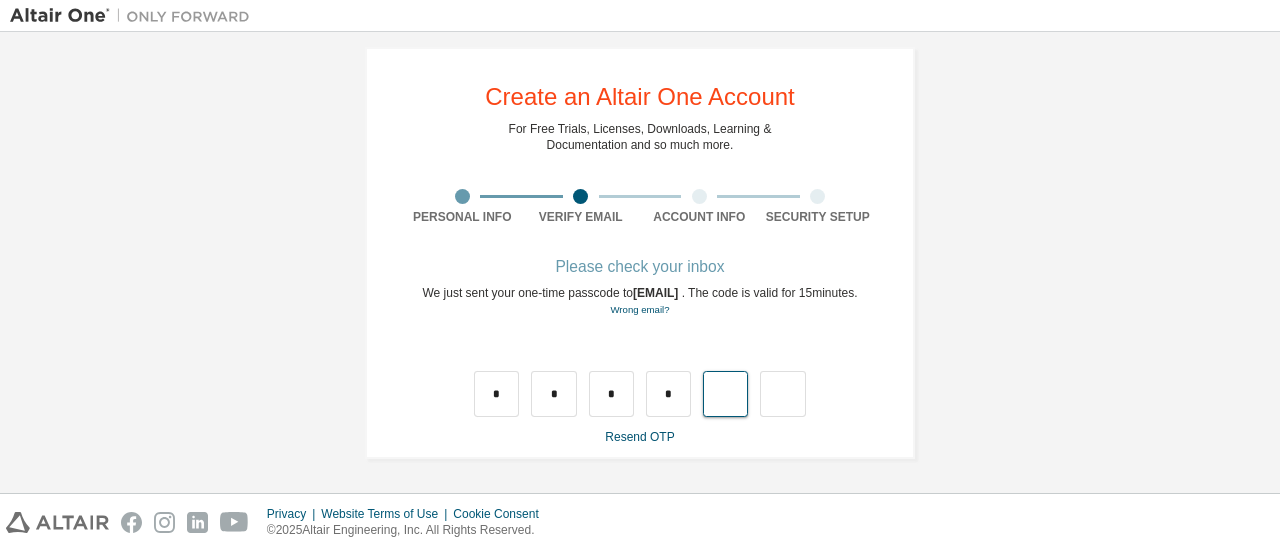 type on "*" 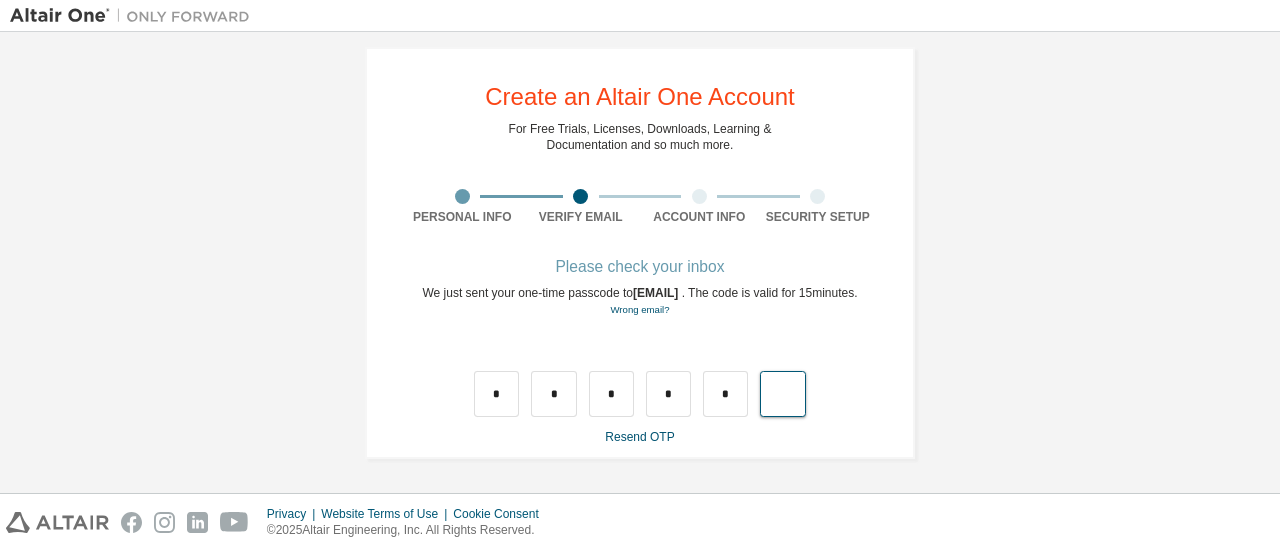 type on "*" 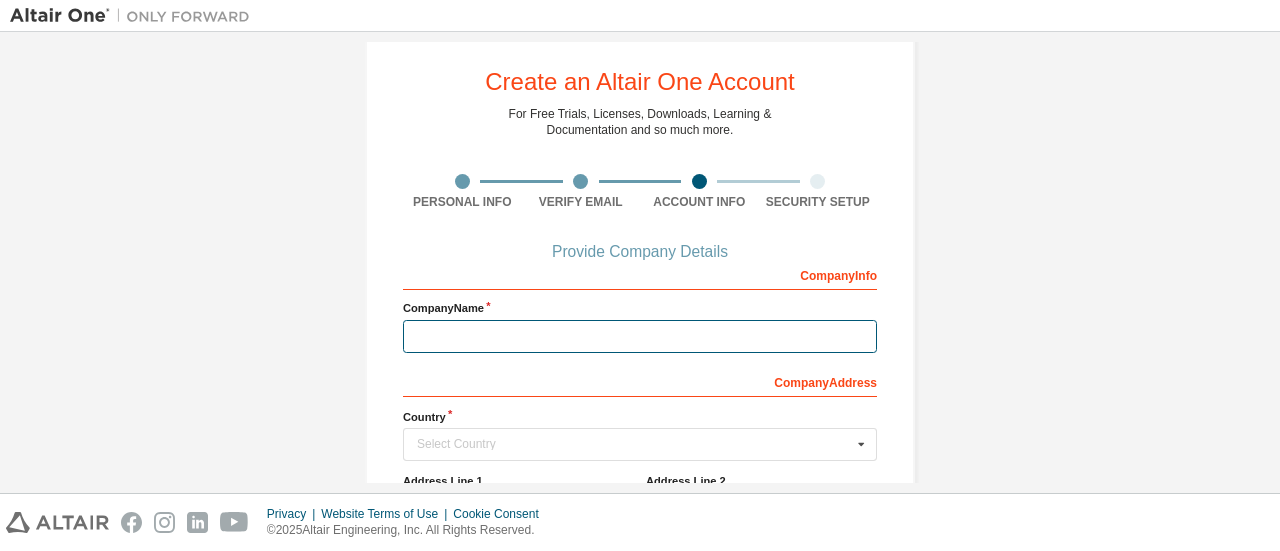 click at bounding box center (640, 336) 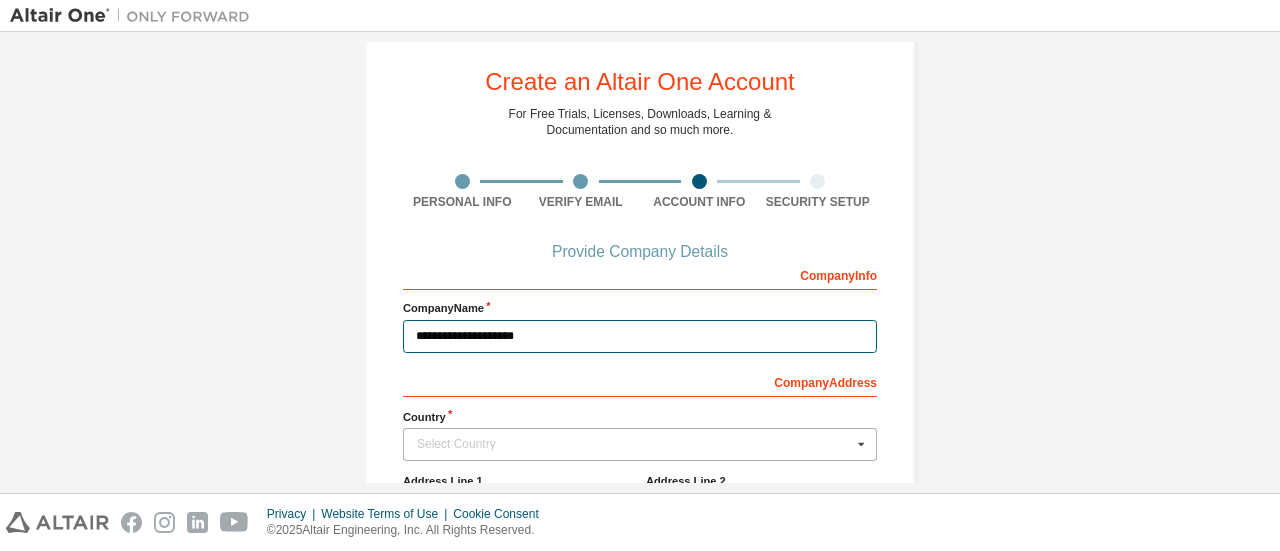 type on "**********" 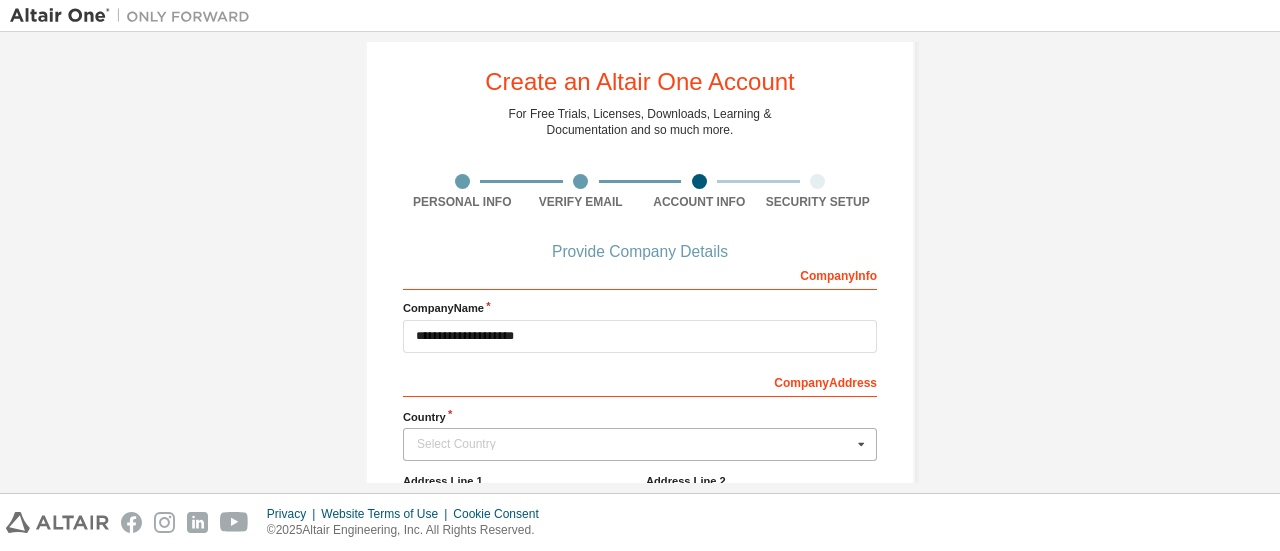 click on "Select Country" at bounding box center [634, 444] 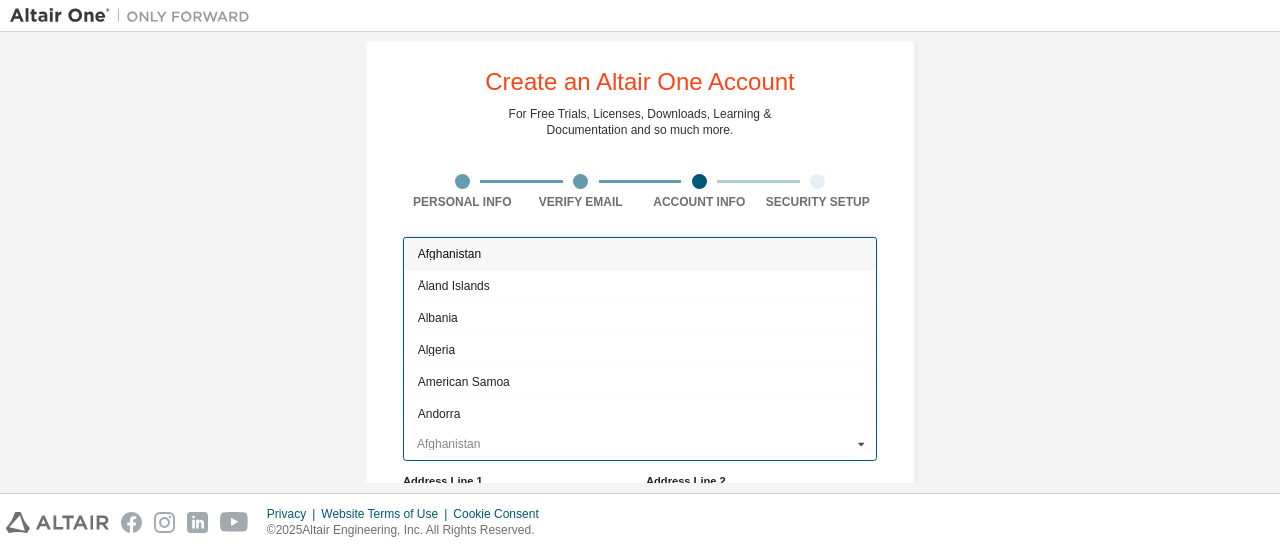 type on "*********" 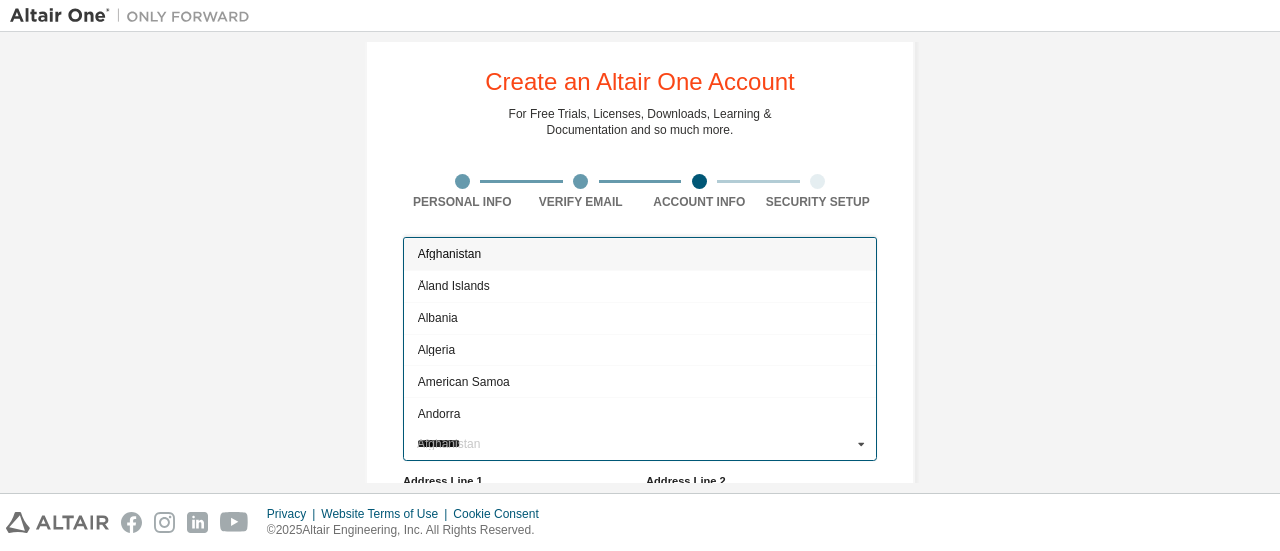 type 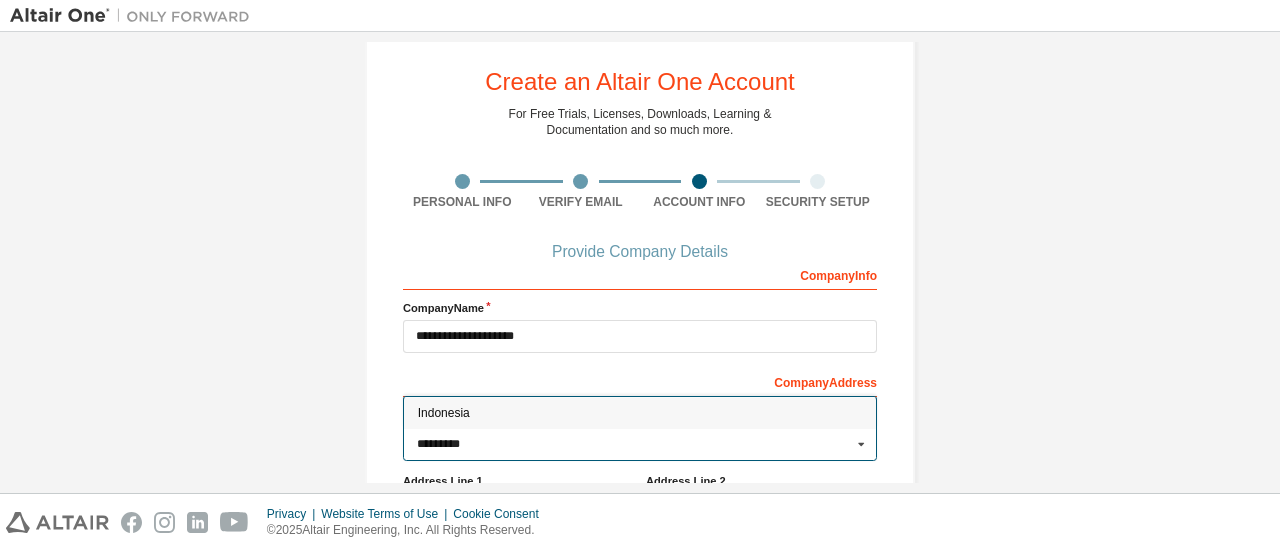 click on "Indonesia" at bounding box center [640, 414] 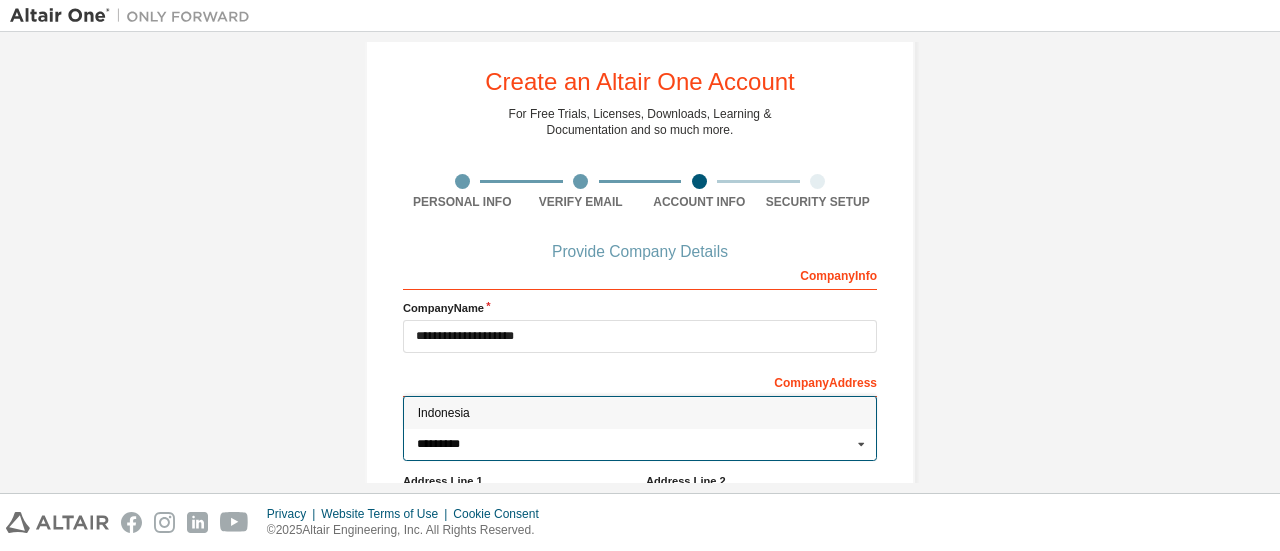 type on "***" 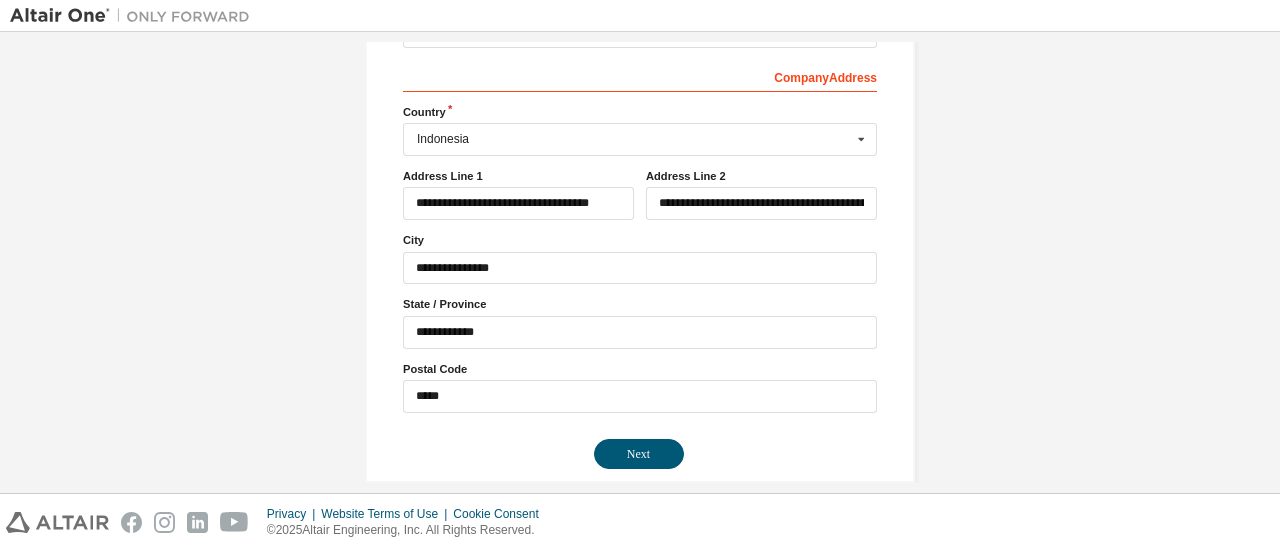 scroll, scrollTop: 340, scrollLeft: 0, axis: vertical 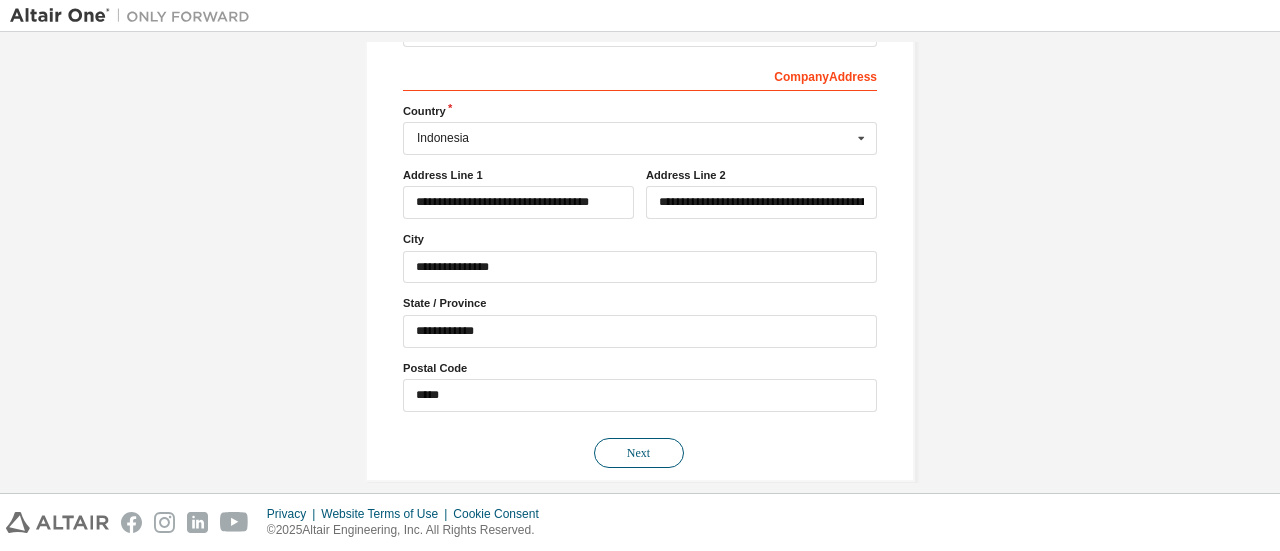 click on "Next" at bounding box center [639, 453] 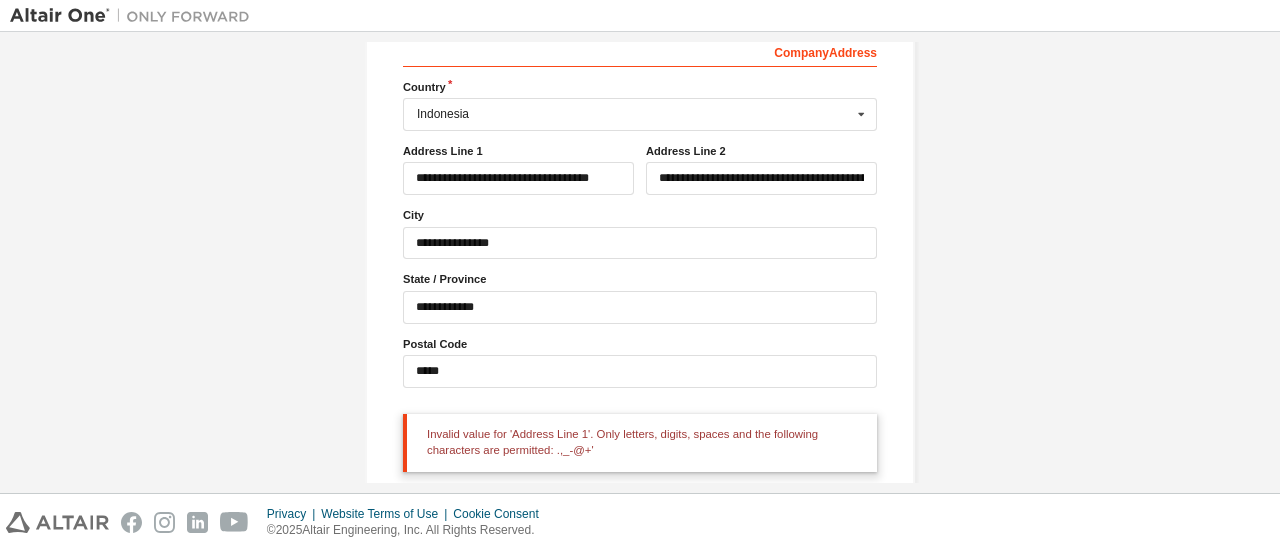 scroll, scrollTop: 426, scrollLeft: 0, axis: vertical 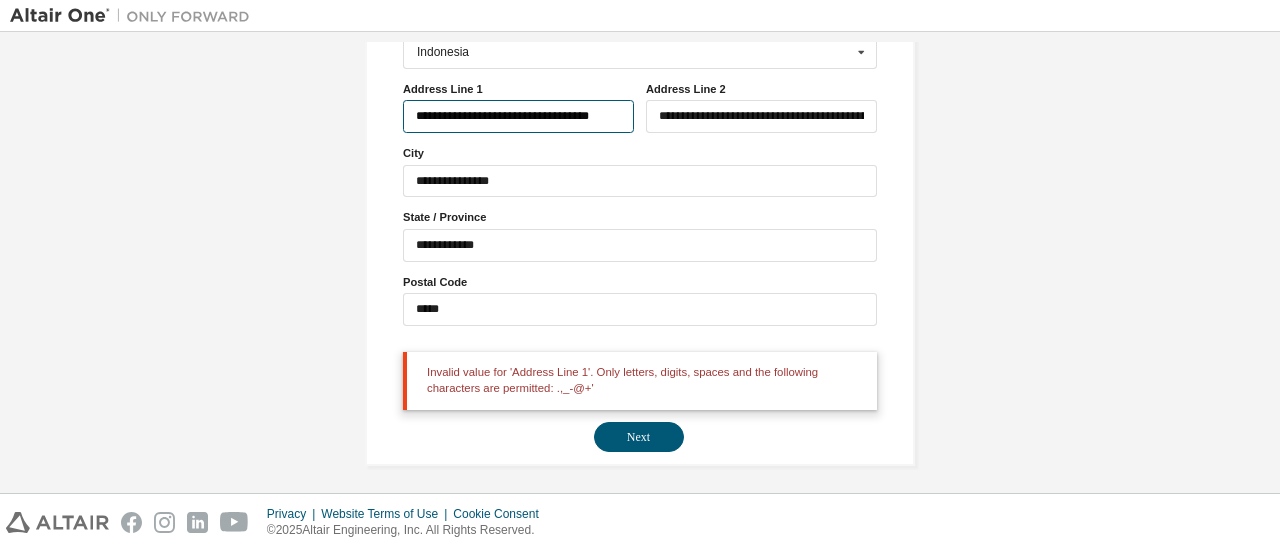 drag, startPoint x: 569, startPoint y: 110, endPoint x: 628, endPoint y: 109, distance: 59.008472 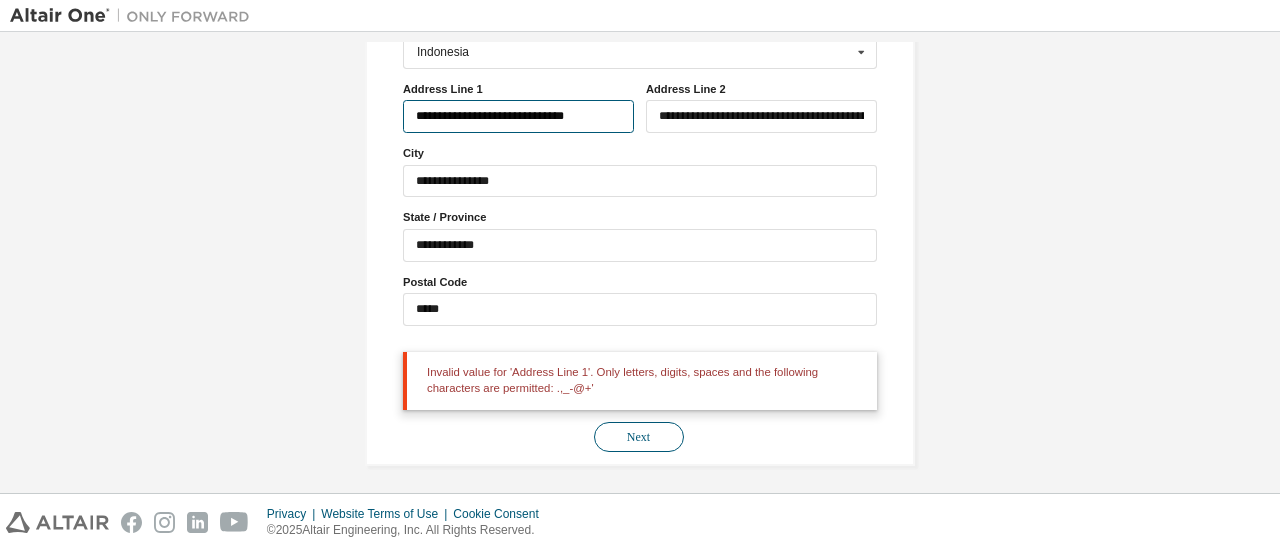 type on "**********" 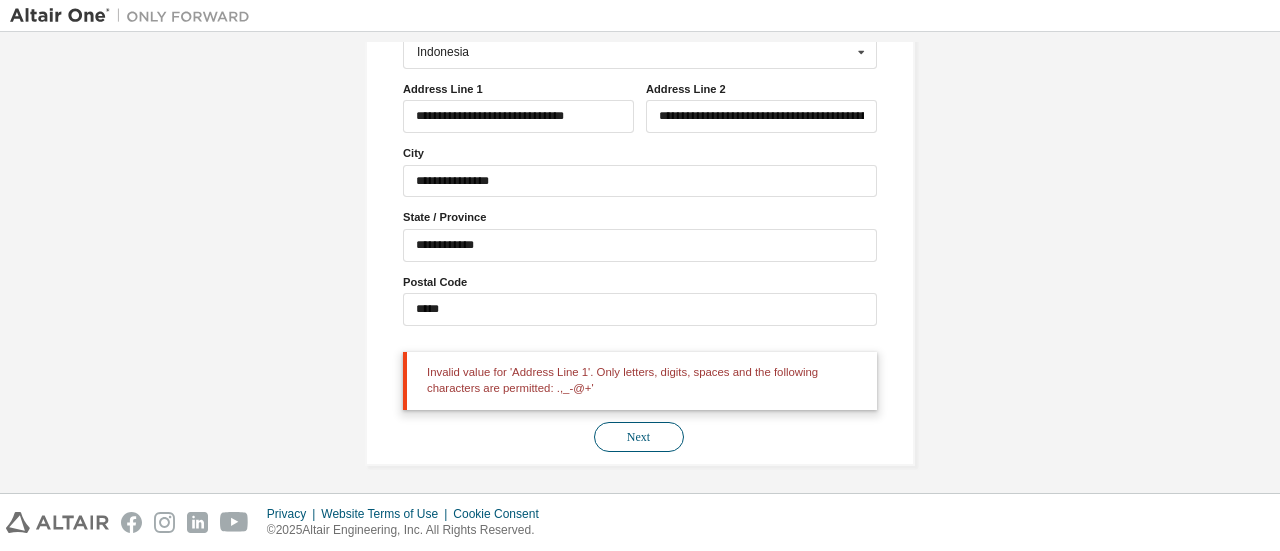 click on "Next" at bounding box center (639, 437) 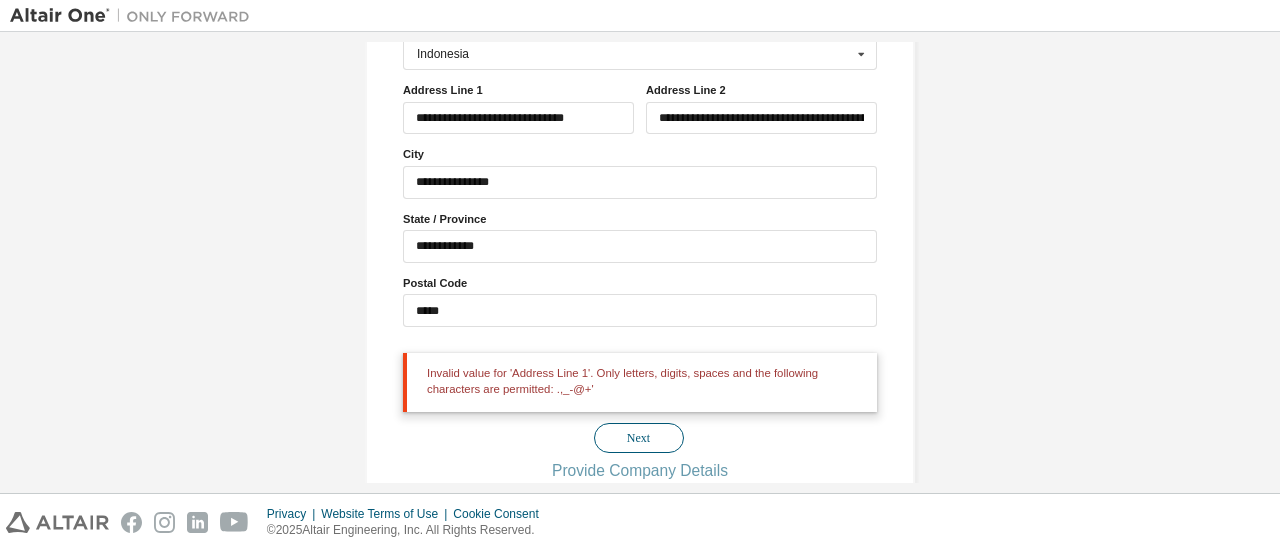 scroll, scrollTop: 0, scrollLeft: 0, axis: both 